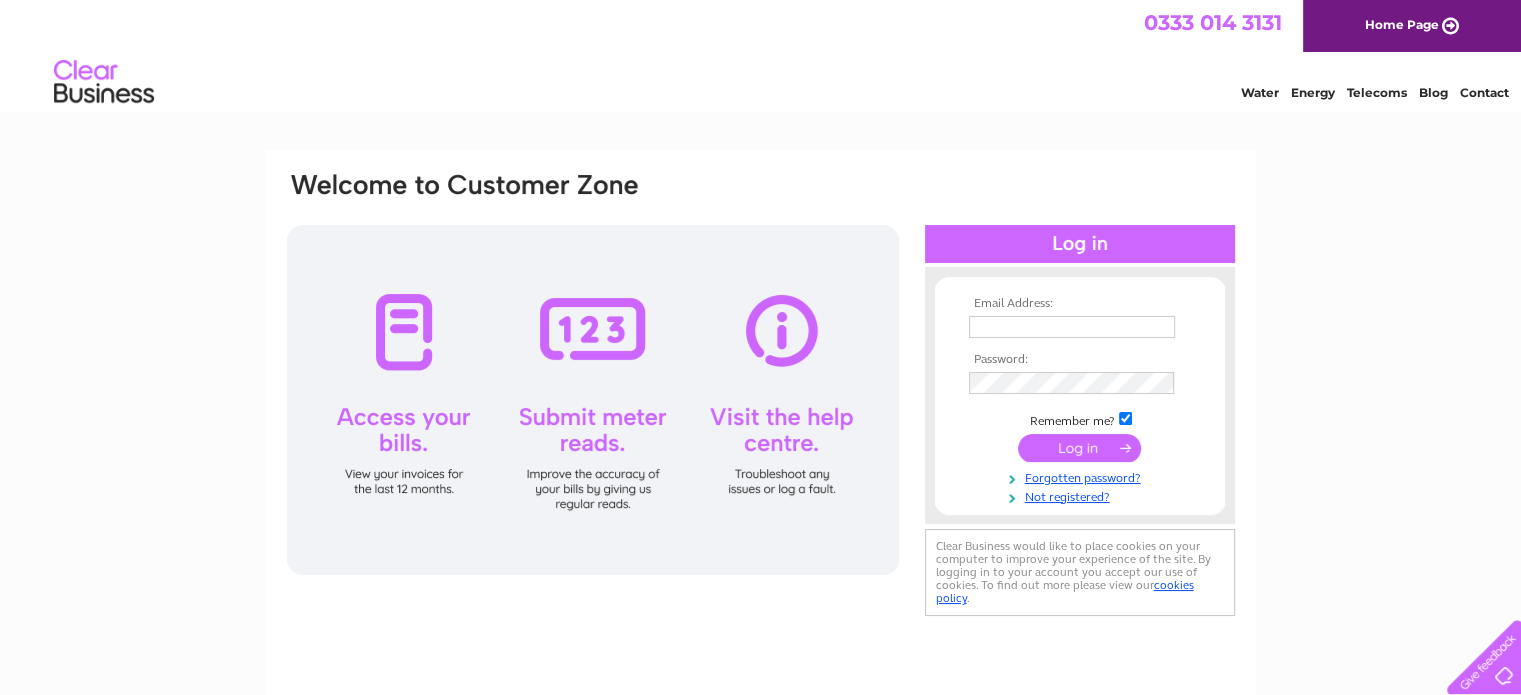 scroll, scrollTop: 0, scrollLeft: 0, axis: both 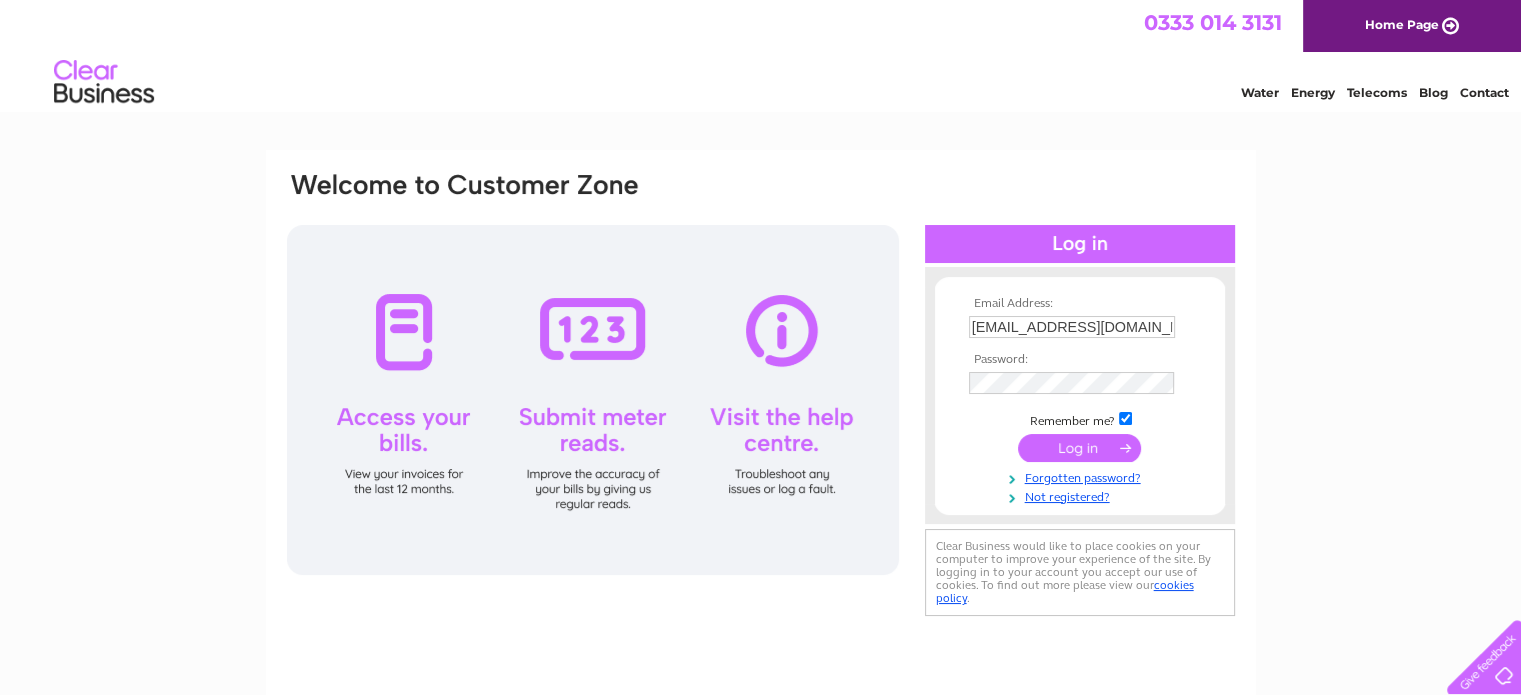 click at bounding box center [1079, 448] 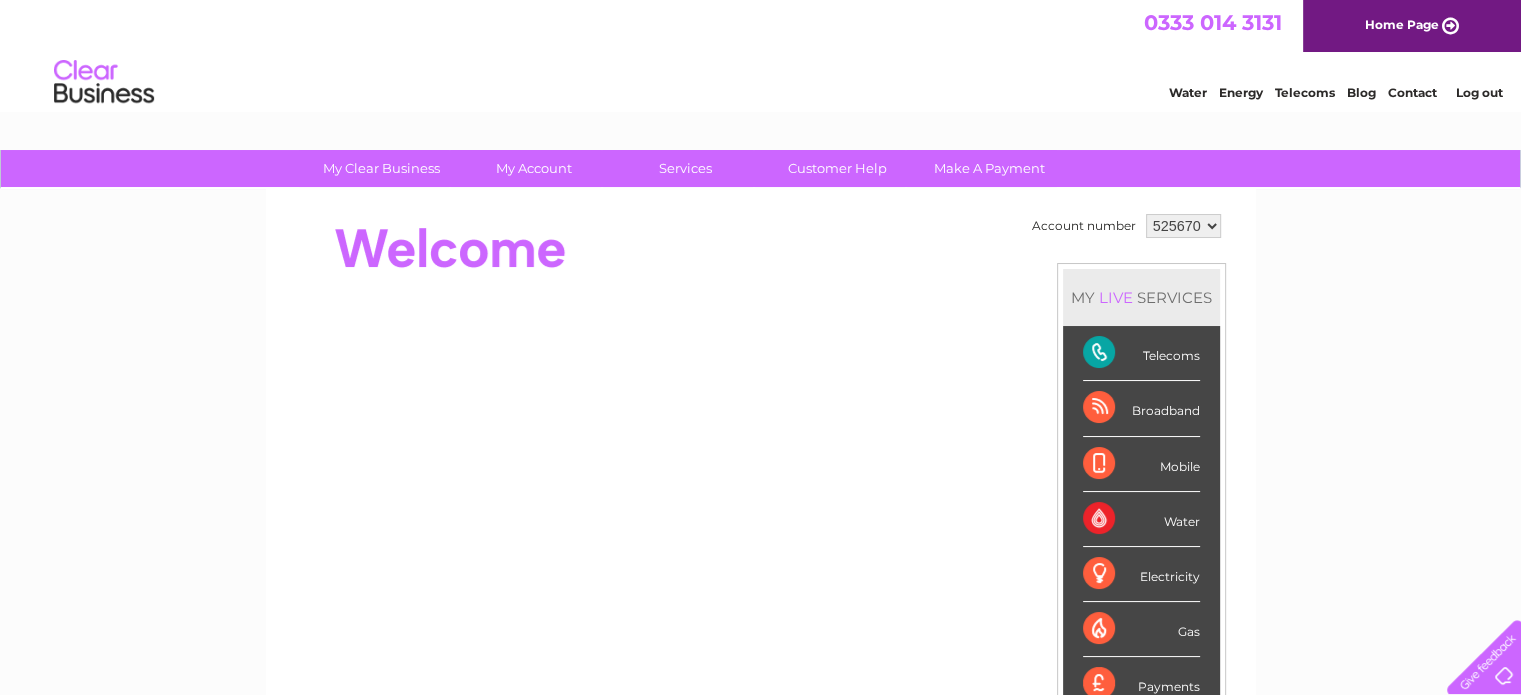 scroll, scrollTop: 0, scrollLeft: 0, axis: both 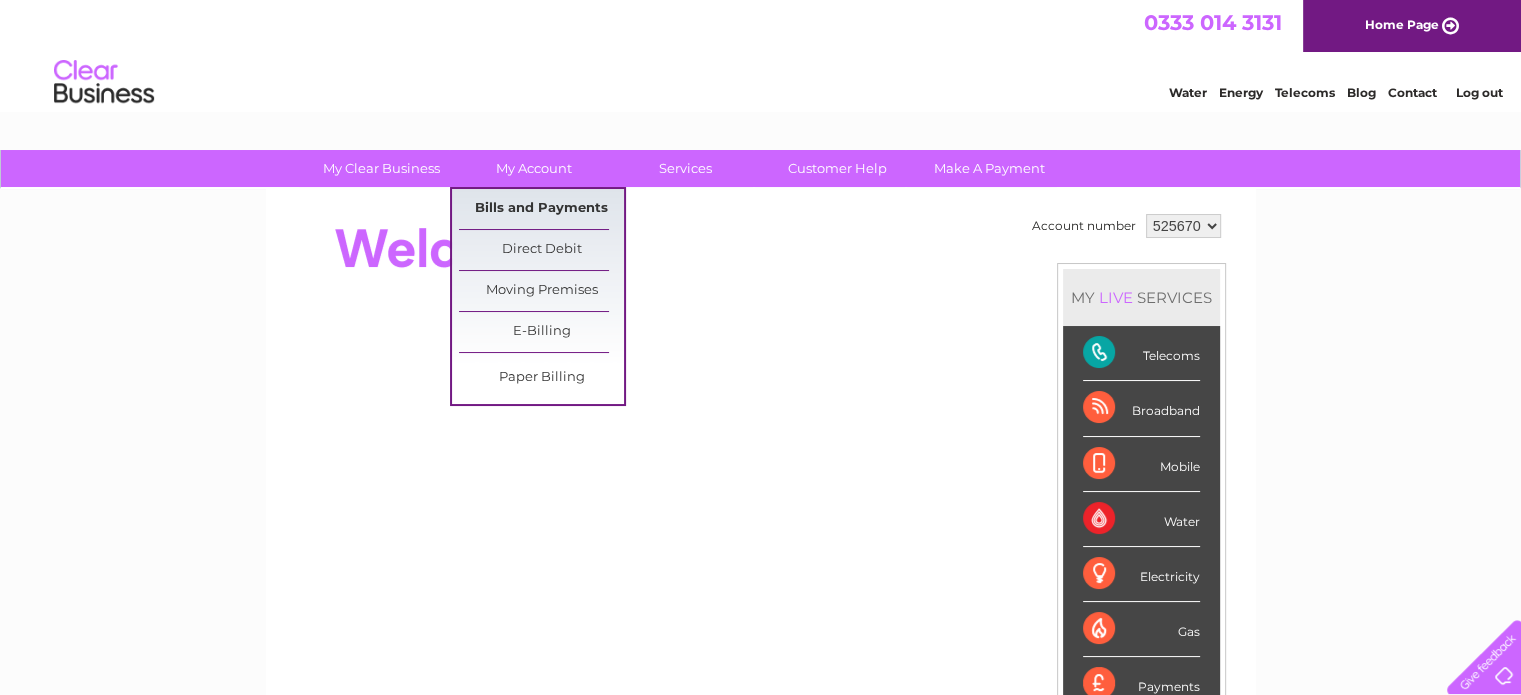 click on "Bills and Payments" at bounding box center [541, 209] 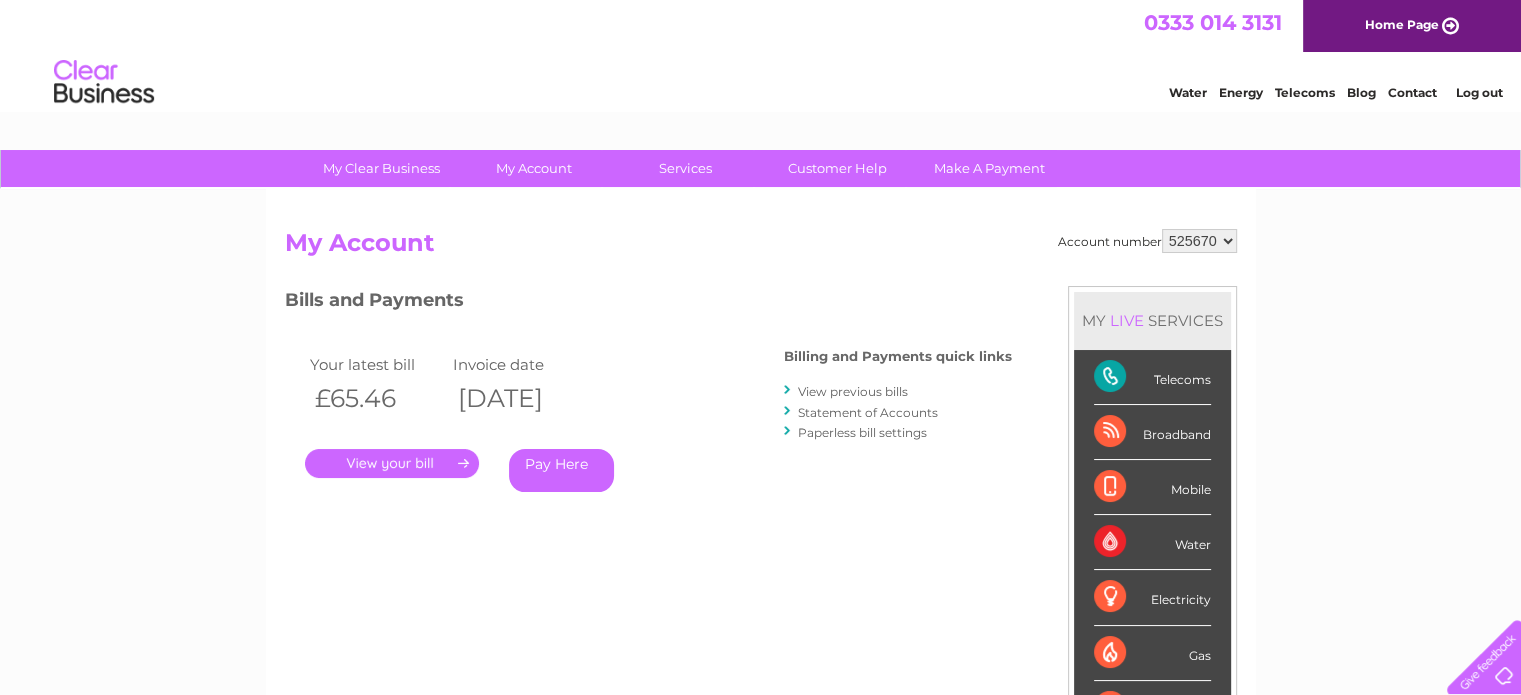 scroll, scrollTop: 0, scrollLeft: 0, axis: both 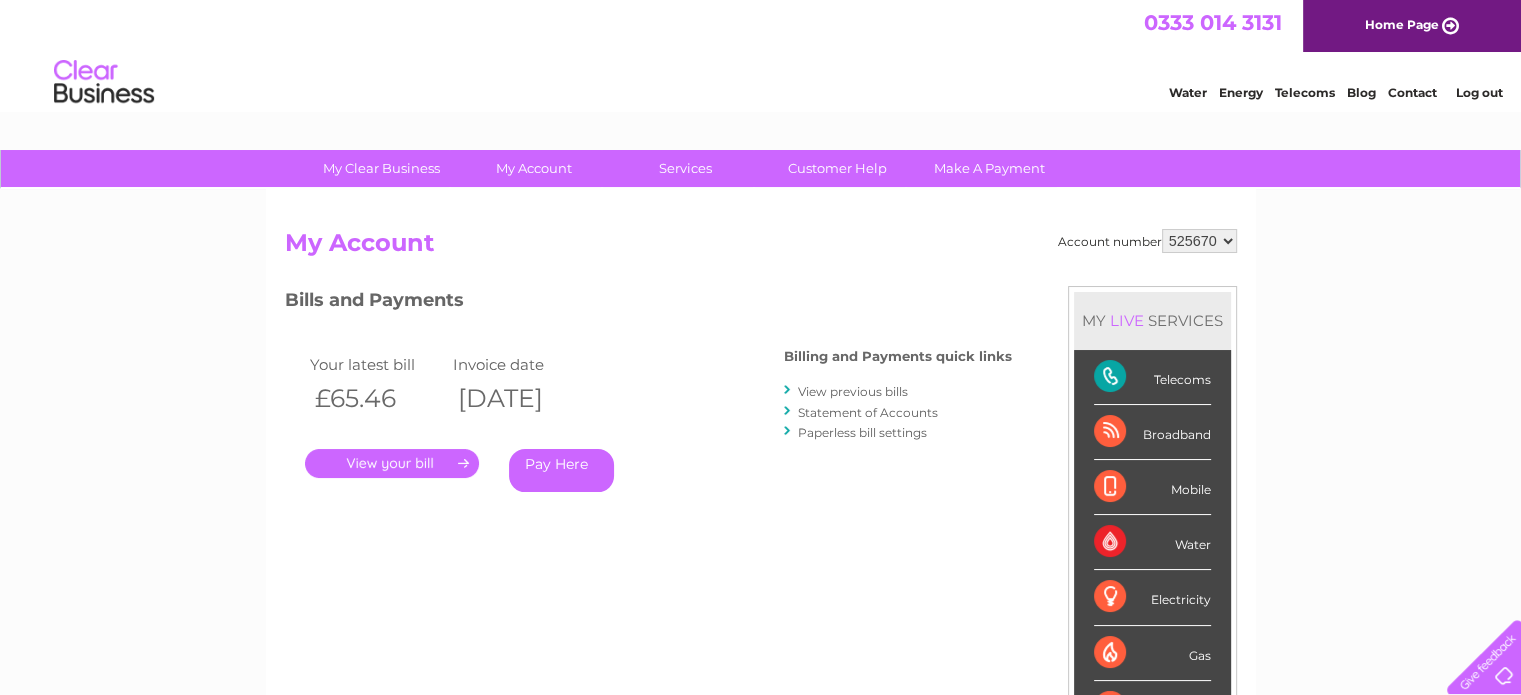 click on "." at bounding box center [392, 463] 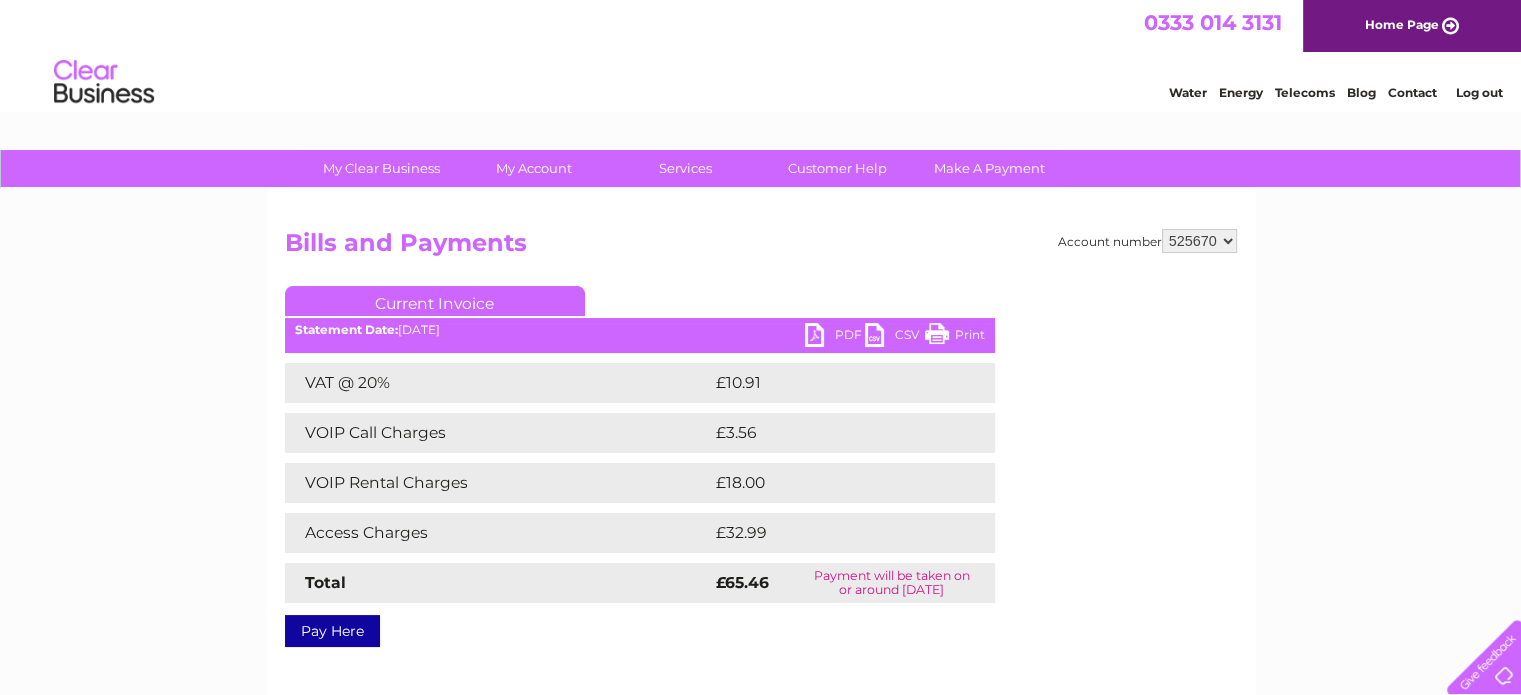 scroll, scrollTop: 0, scrollLeft: 0, axis: both 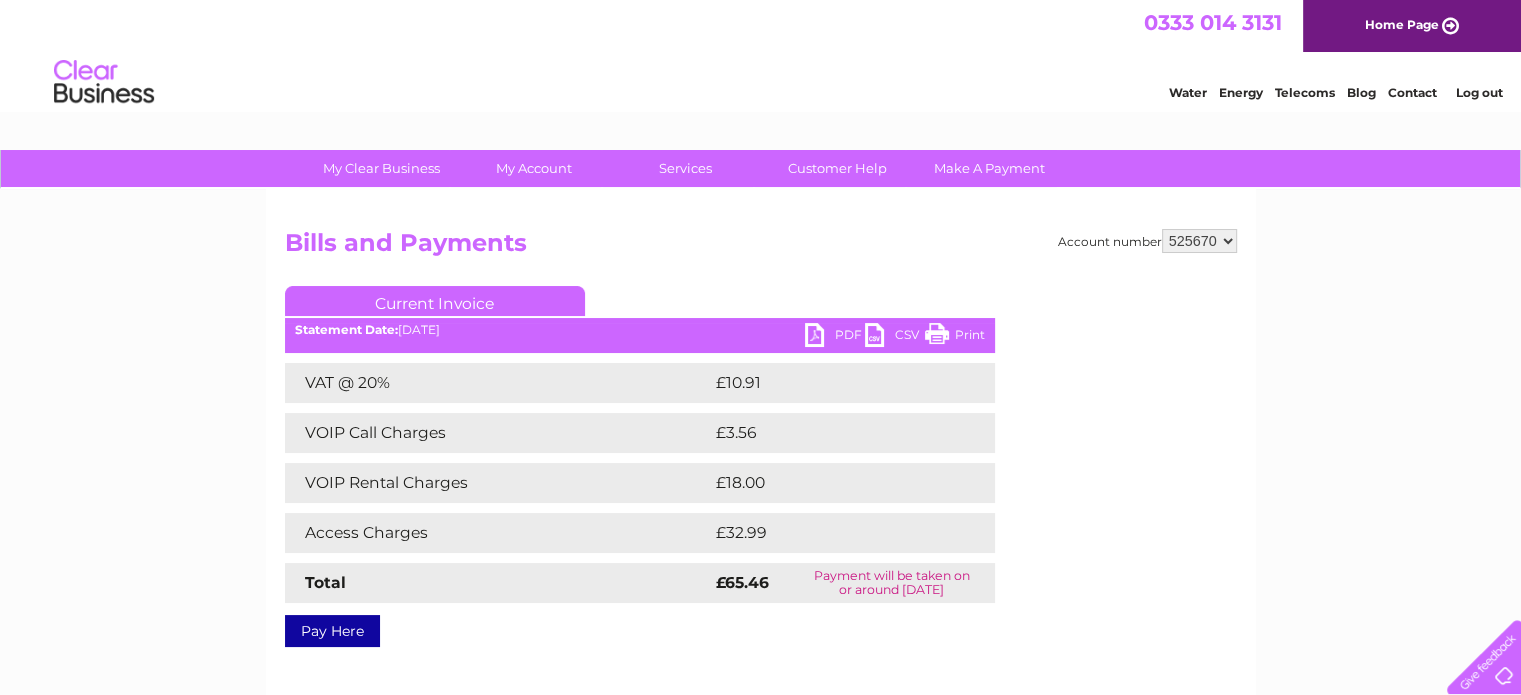 click on "CSV" at bounding box center [895, 337] 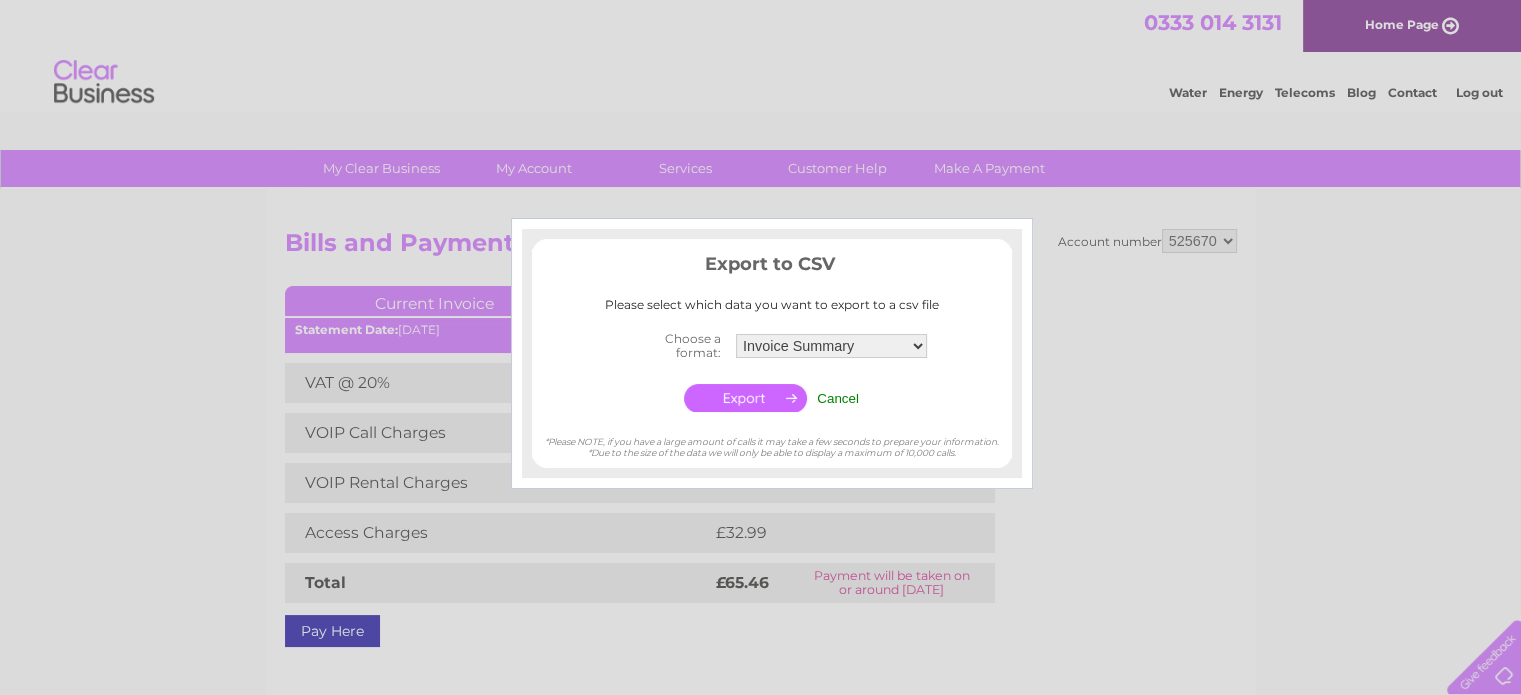 click at bounding box center [760, 347] 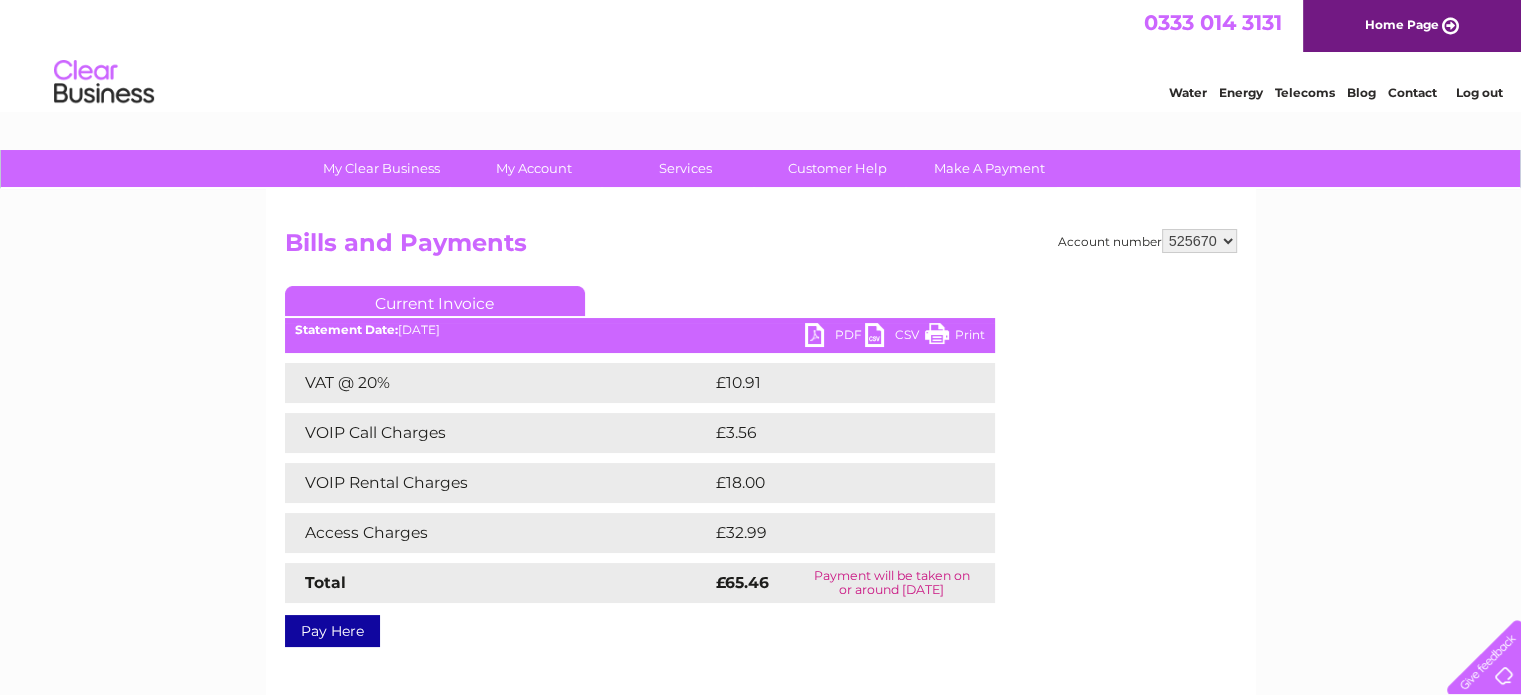 click on "PDF" at bounding box center (835, 337) 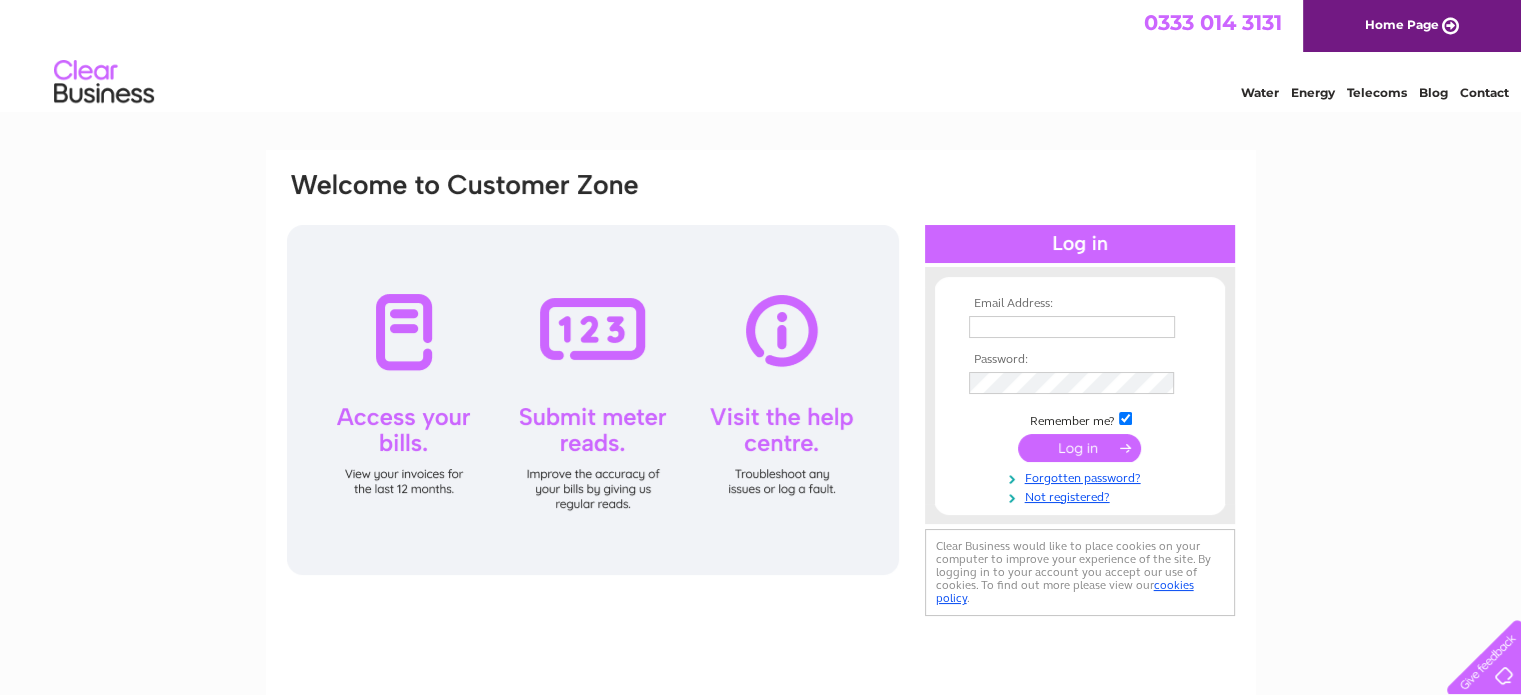scroll, scrollTop: 0, scrollLeft: 0, axis: both 